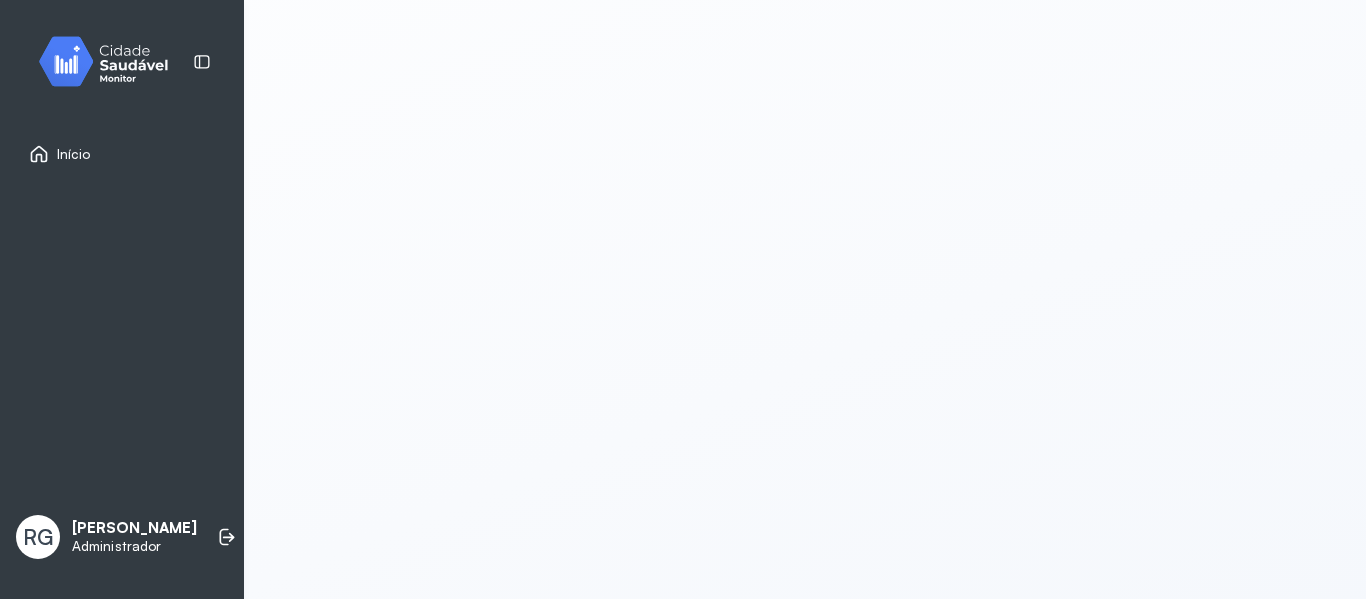 scroll, scrollTop: 0, scrollLeft: 0, axis: both 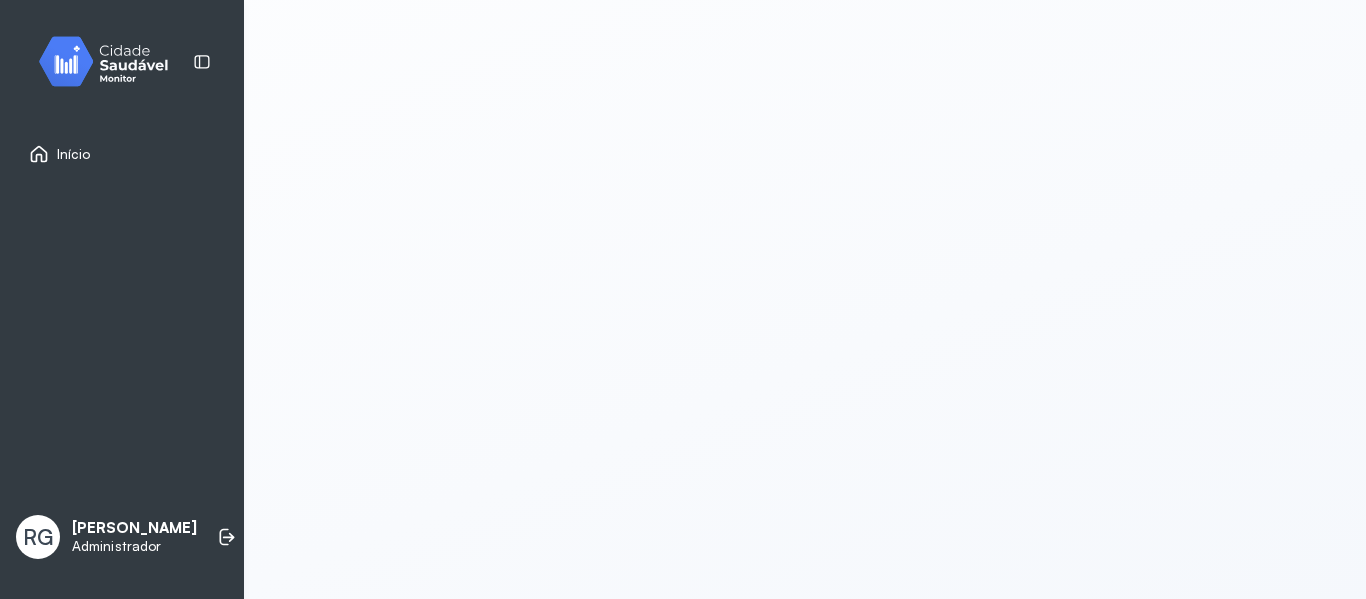 click on "Início" at bounding box center (74, 154) 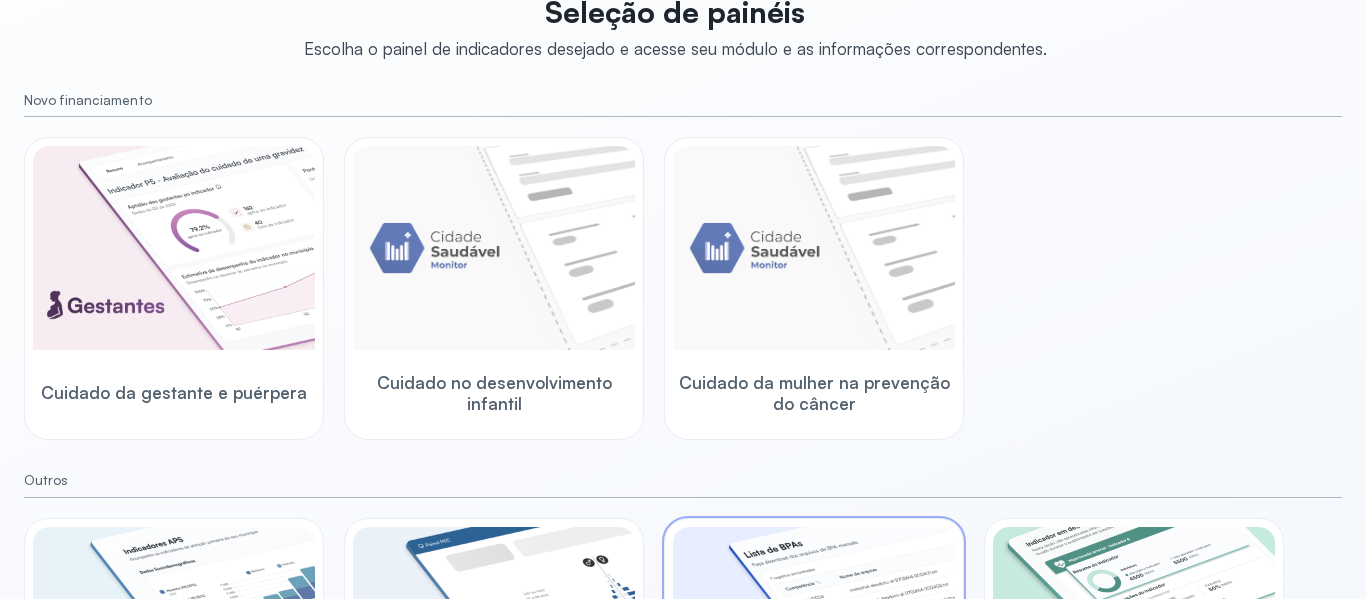 scroll, scrollTop: 0, scrollLeft: 0, axis: both 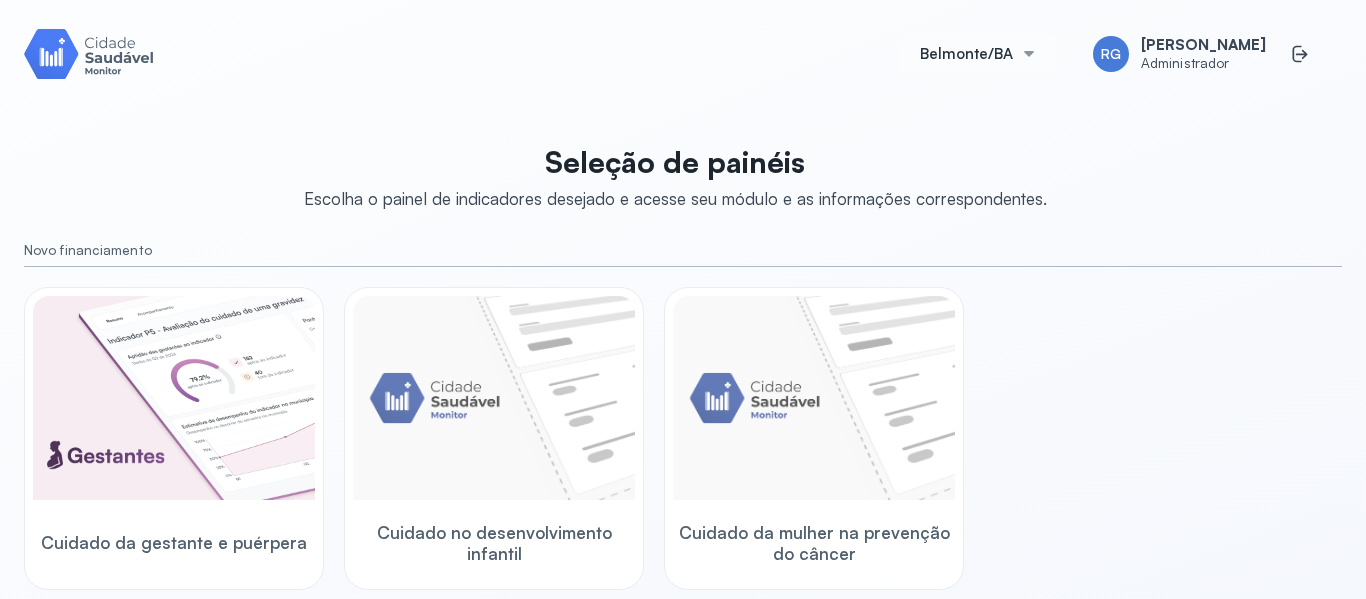 click on "Belmonte/BA" at bounding box center [966, 54] 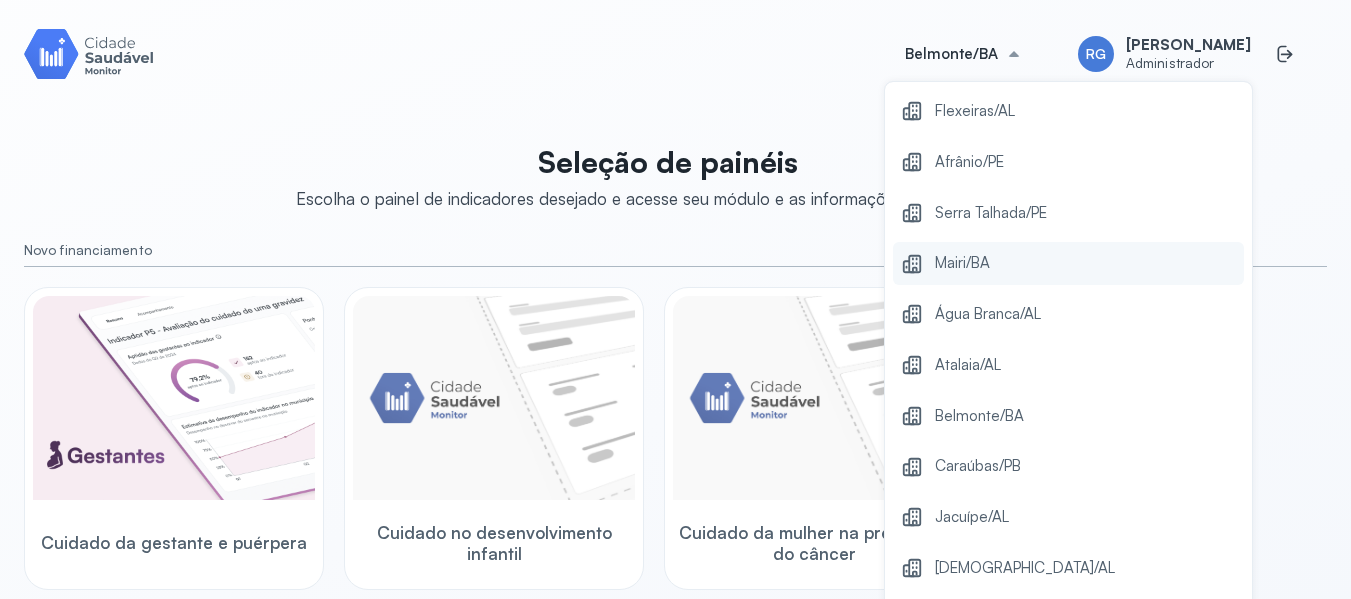 click on "Mairi/BA" at bounding box center (962, 263) 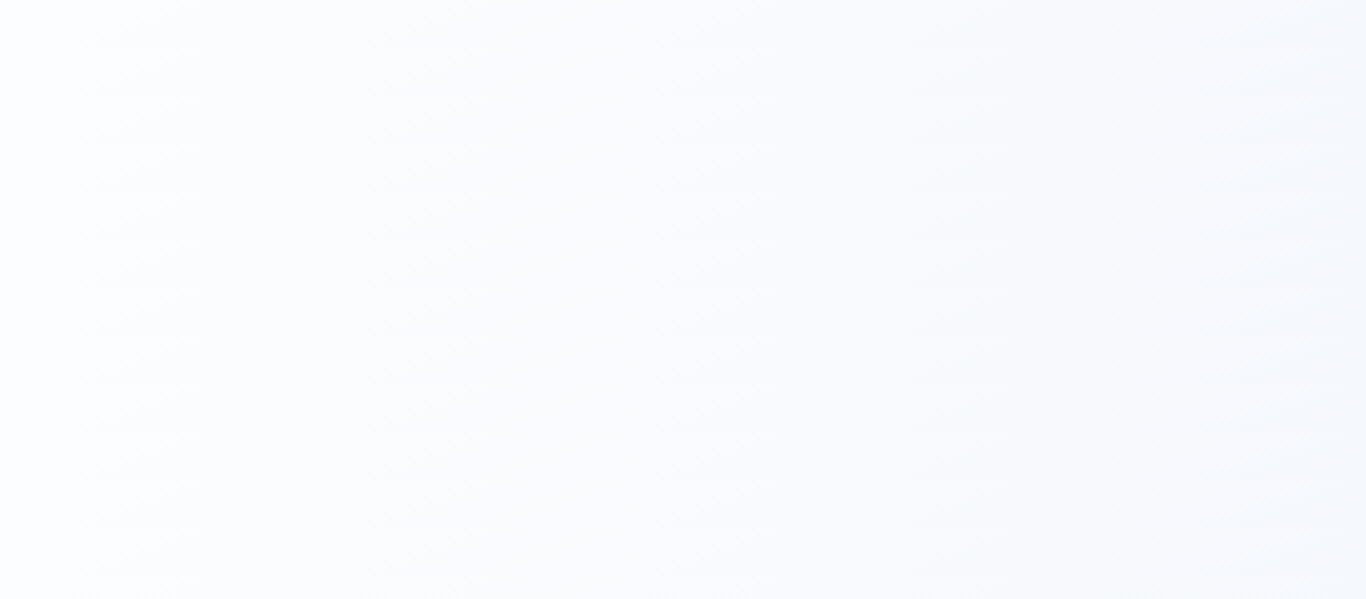 scroll, scrollTop: 0, scrollLeft: 0, axis: both 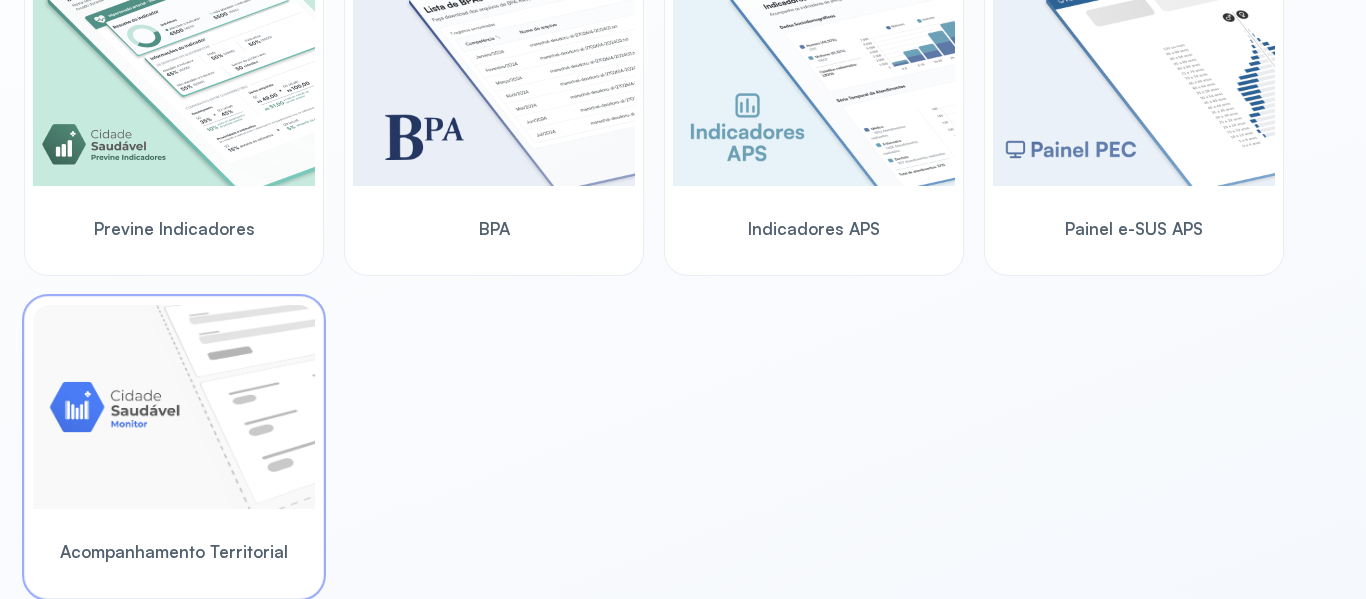 click at bounding box center [174, 407] 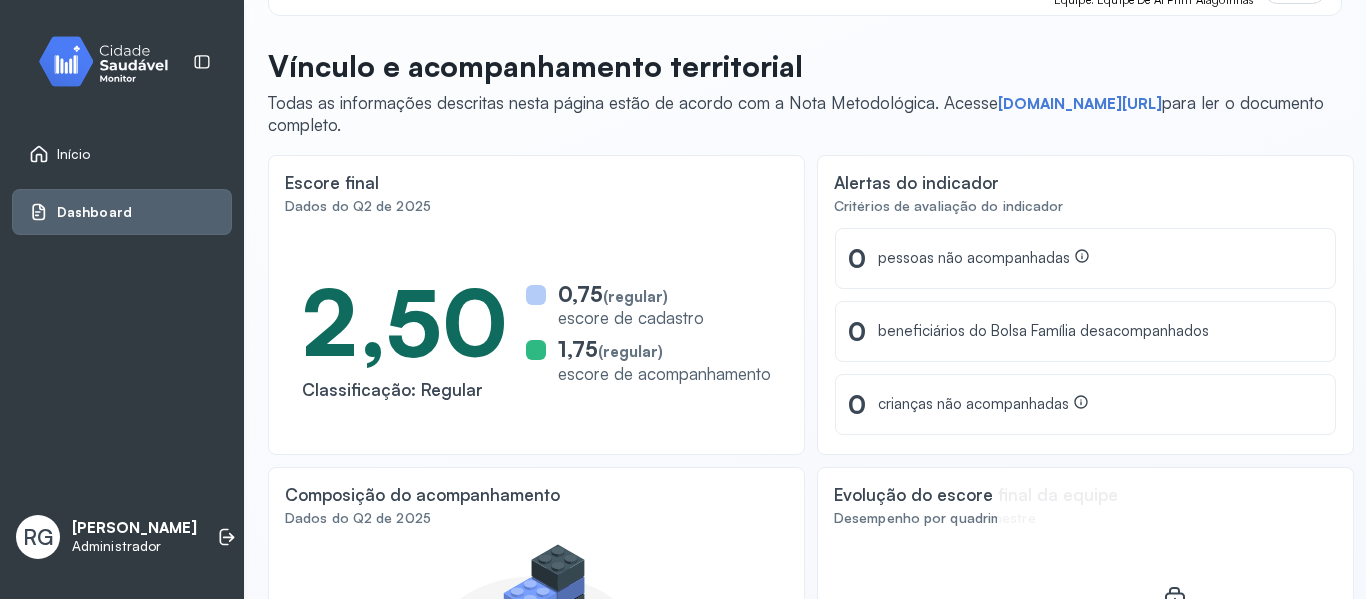 scroll, scrollTop: 59, scrollLeft: 0, axis: vertical 